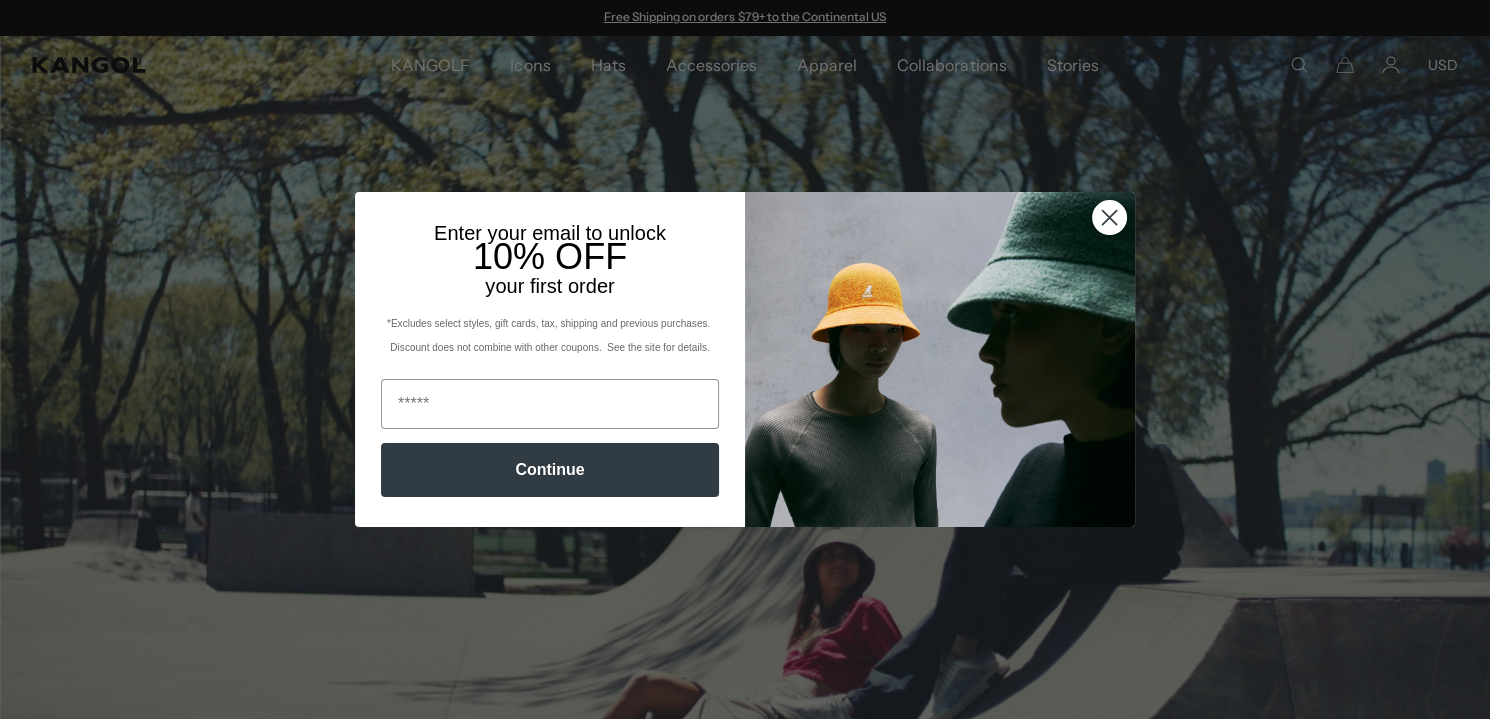 scroll, scrollTop: 0, scrollLeft: 0, axis: both 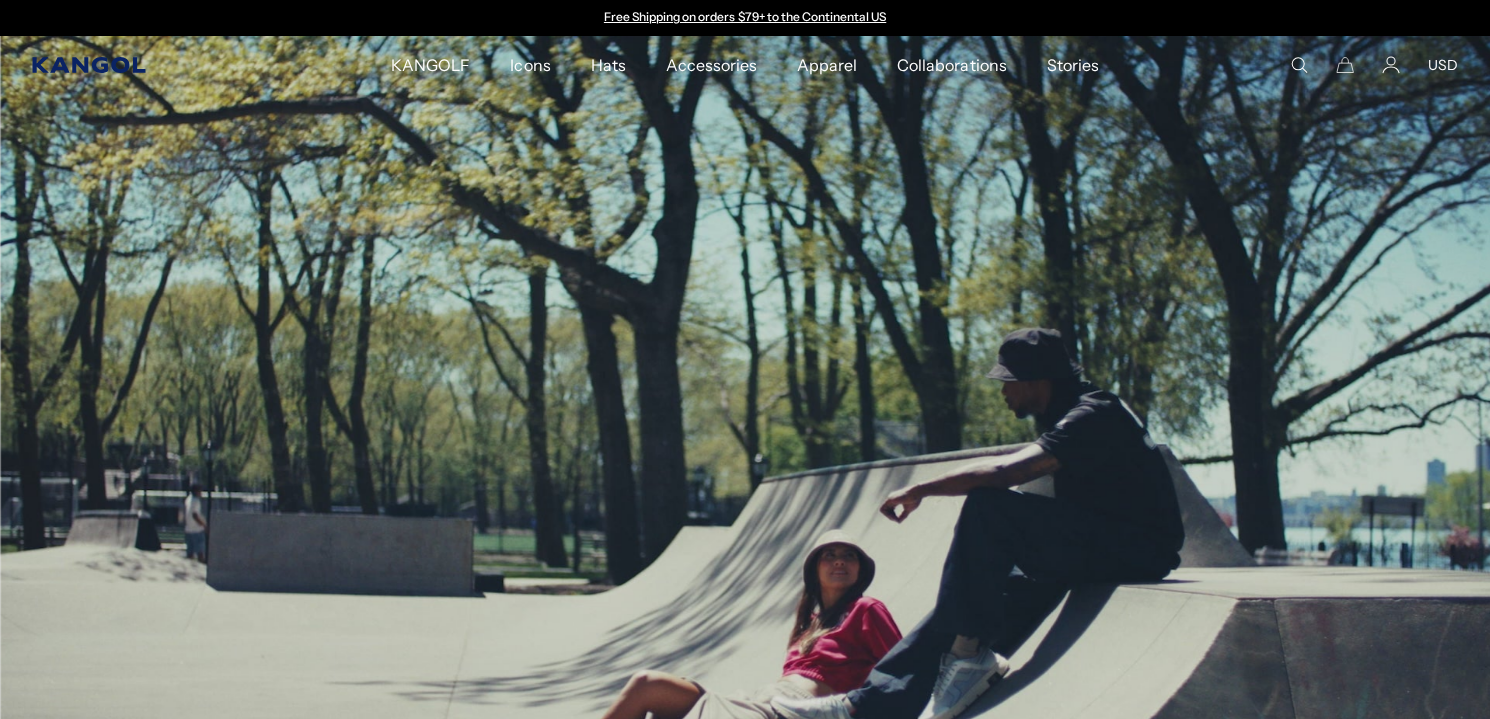 click 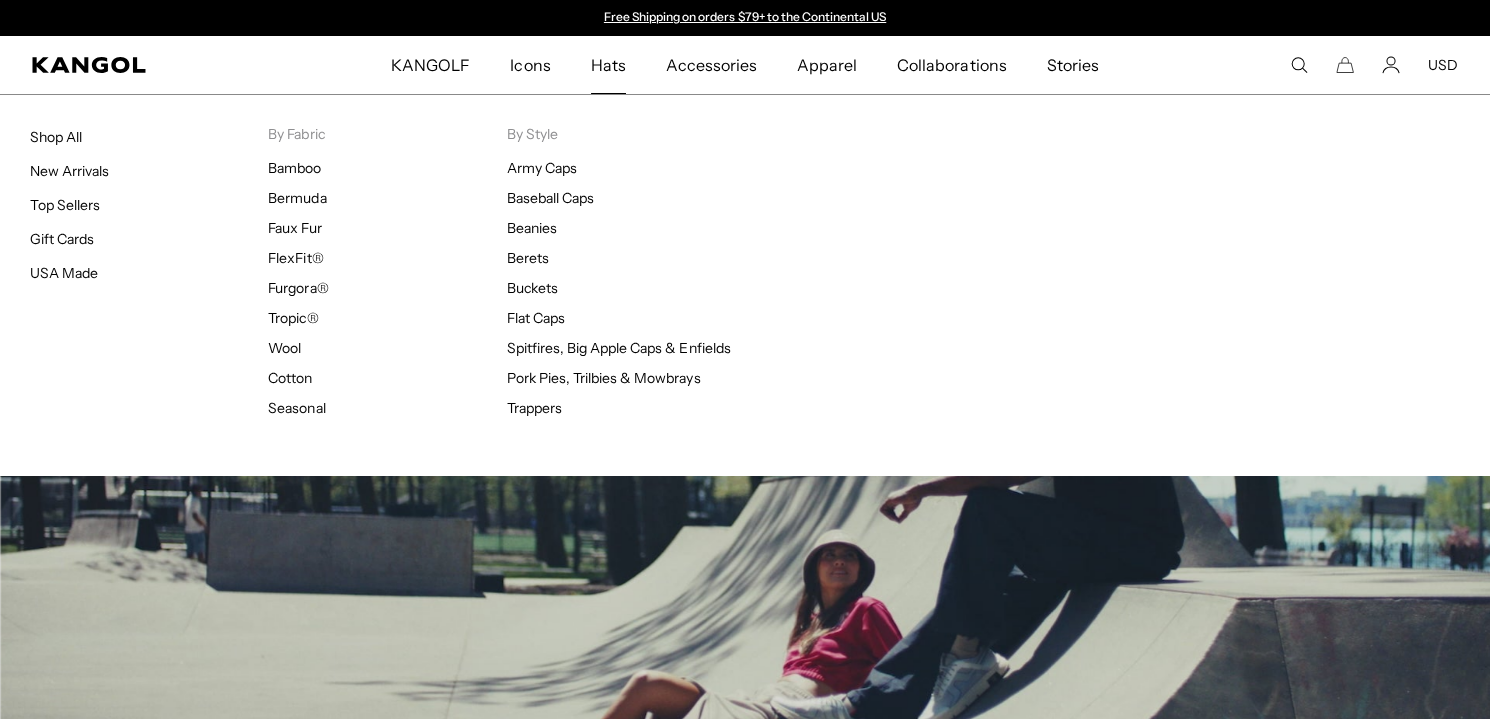 scroll, scrollTop: 0, scrollLeft: 0, axis: both 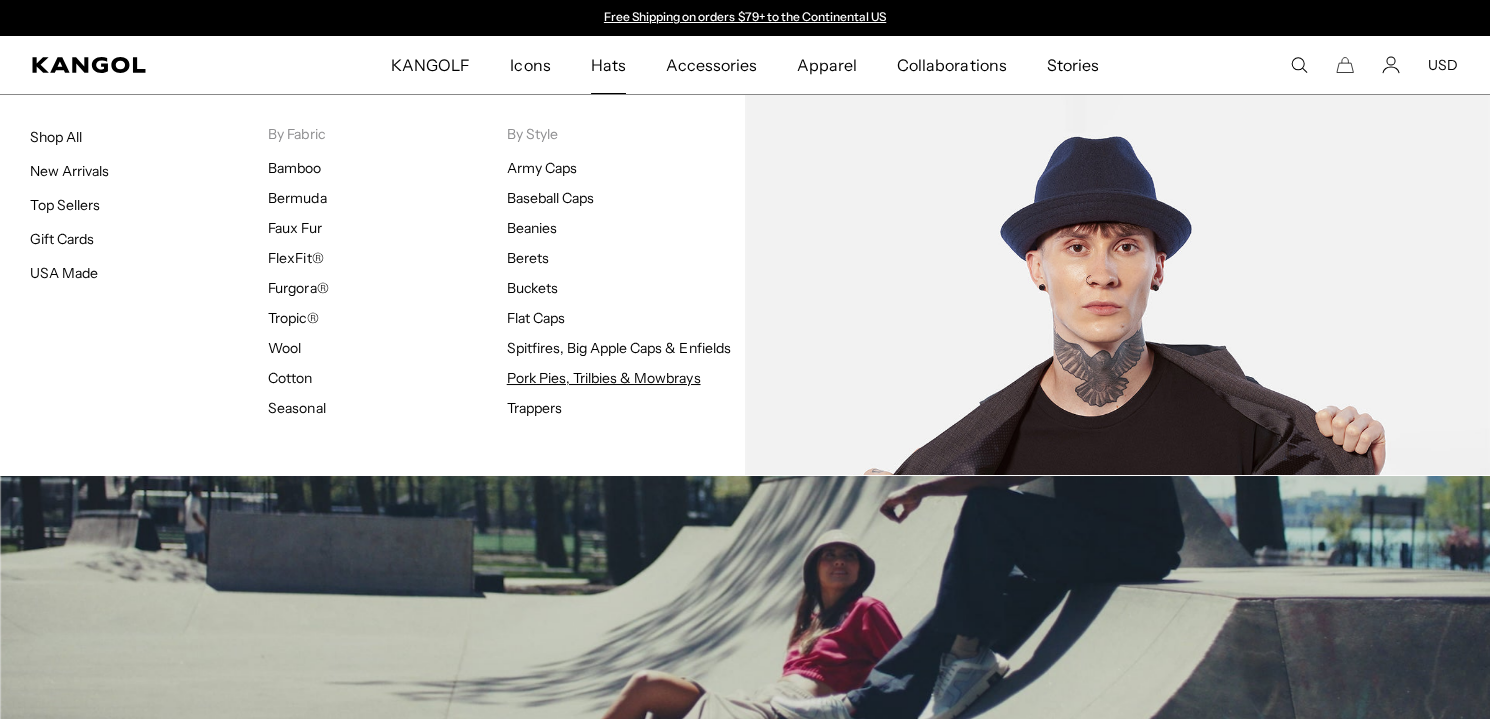 click on "Pork Pies, Trilbies & Mowbrays" at bounding box center [604, 378] 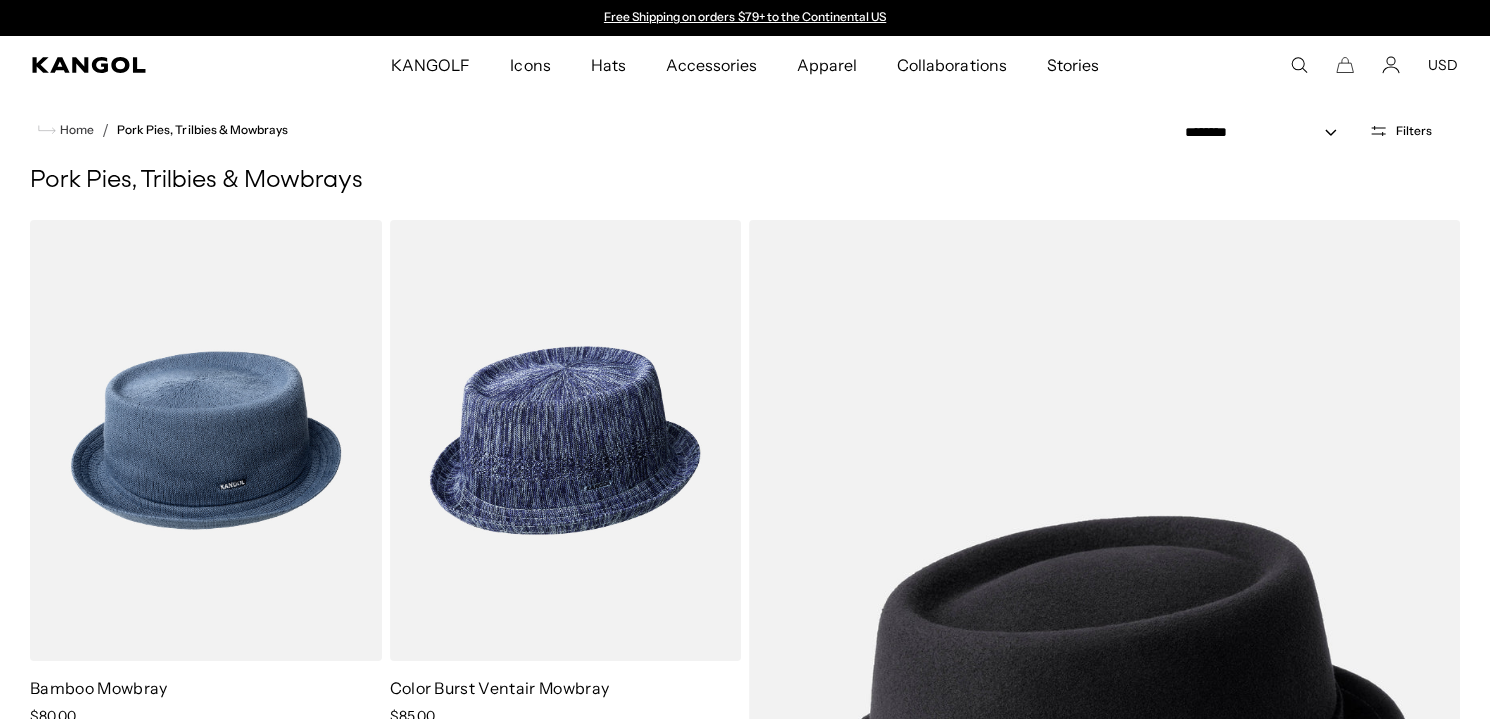 scroll, scrollTop: 629, scrollLeft: 0, axis: vertical 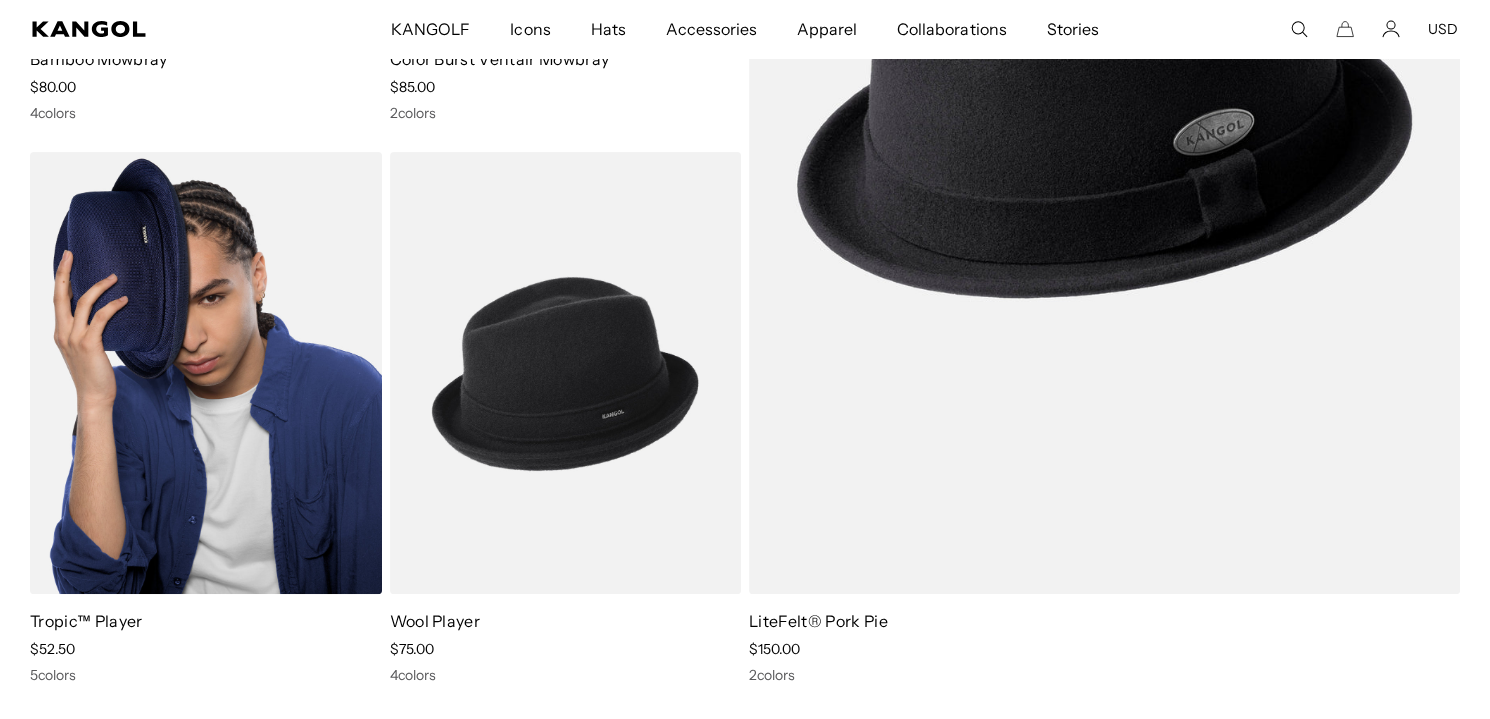 click at bounding box center [206, 372] 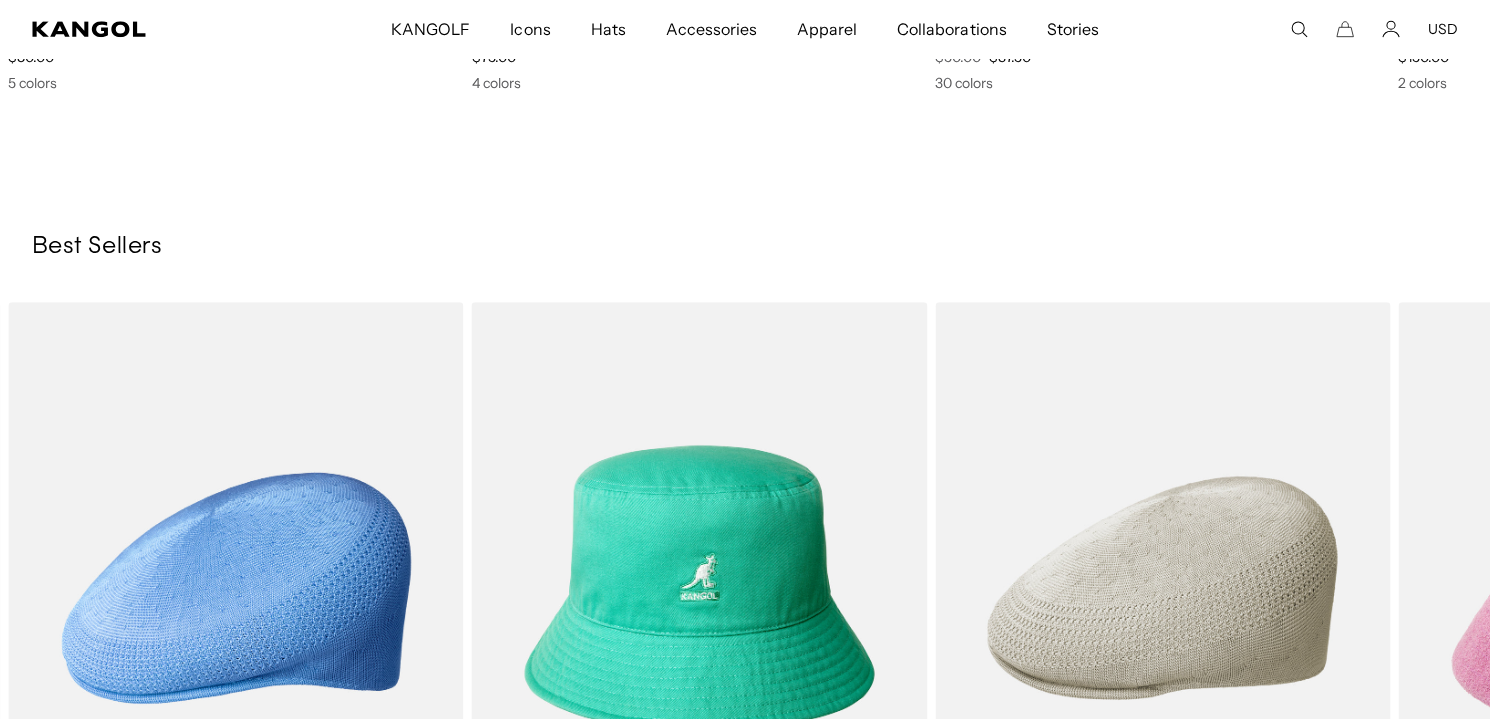 scroll, scrollTop: 2371, scrollLeft: 0, axis: vertical 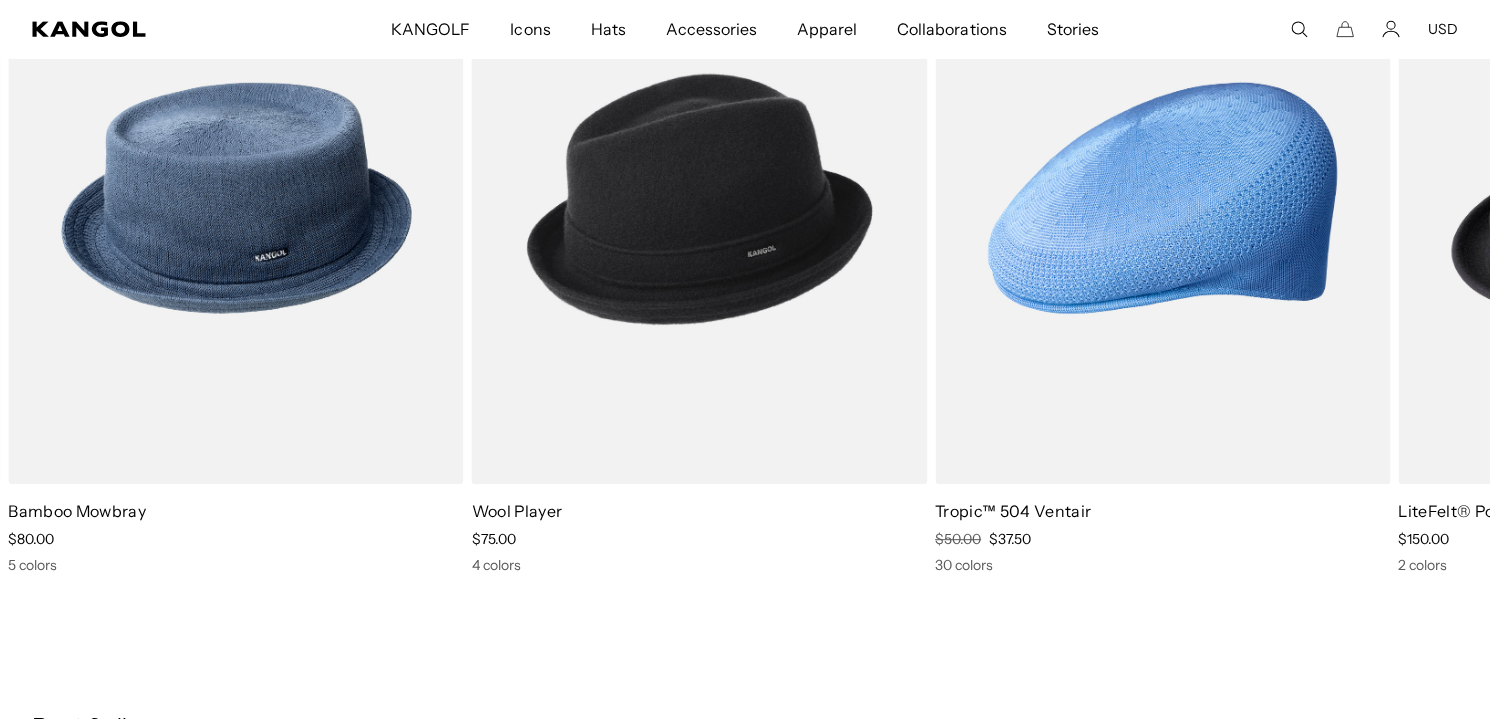 click on "You Might Also Like
Previous
Next
Sale Price" at bounding box center (745, 643) 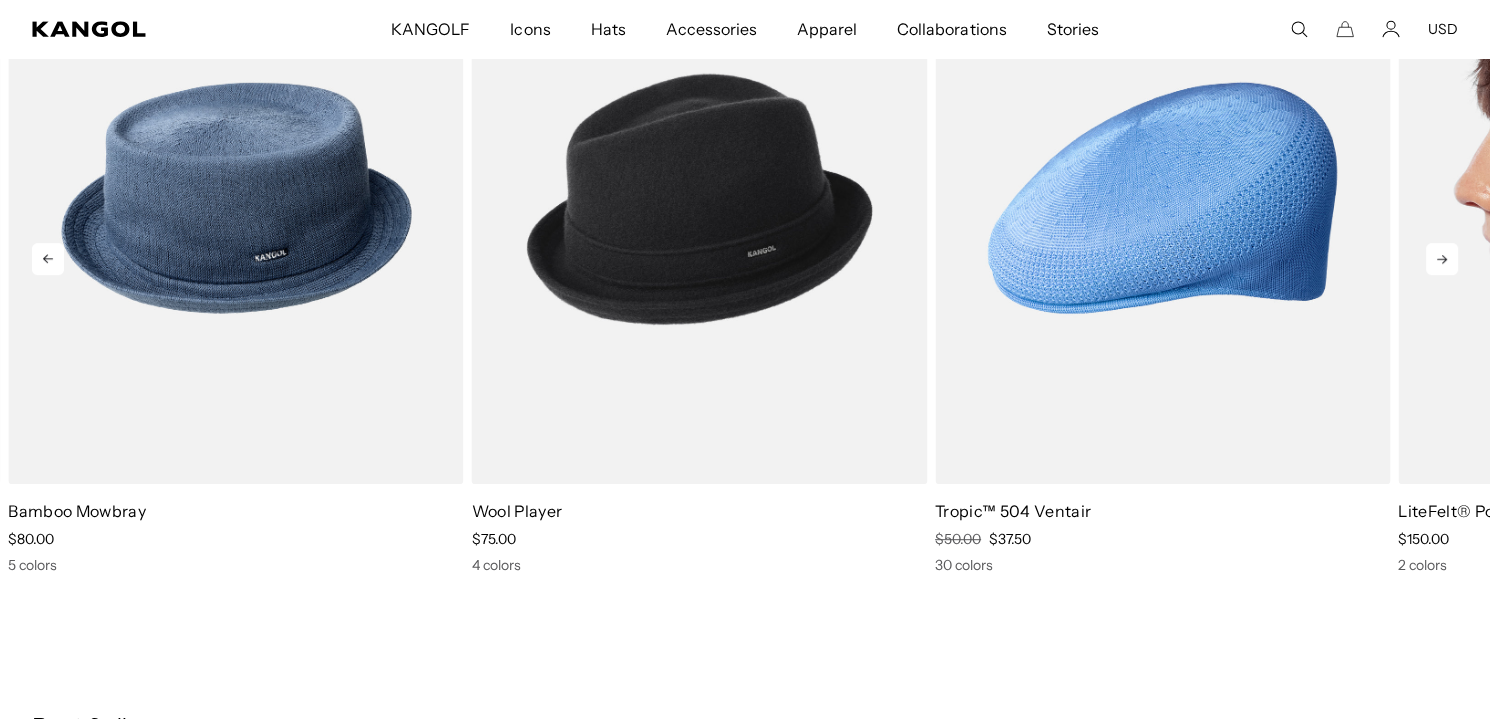 scroll, scrollTop: 0, scrollLeft: 0, axis: both 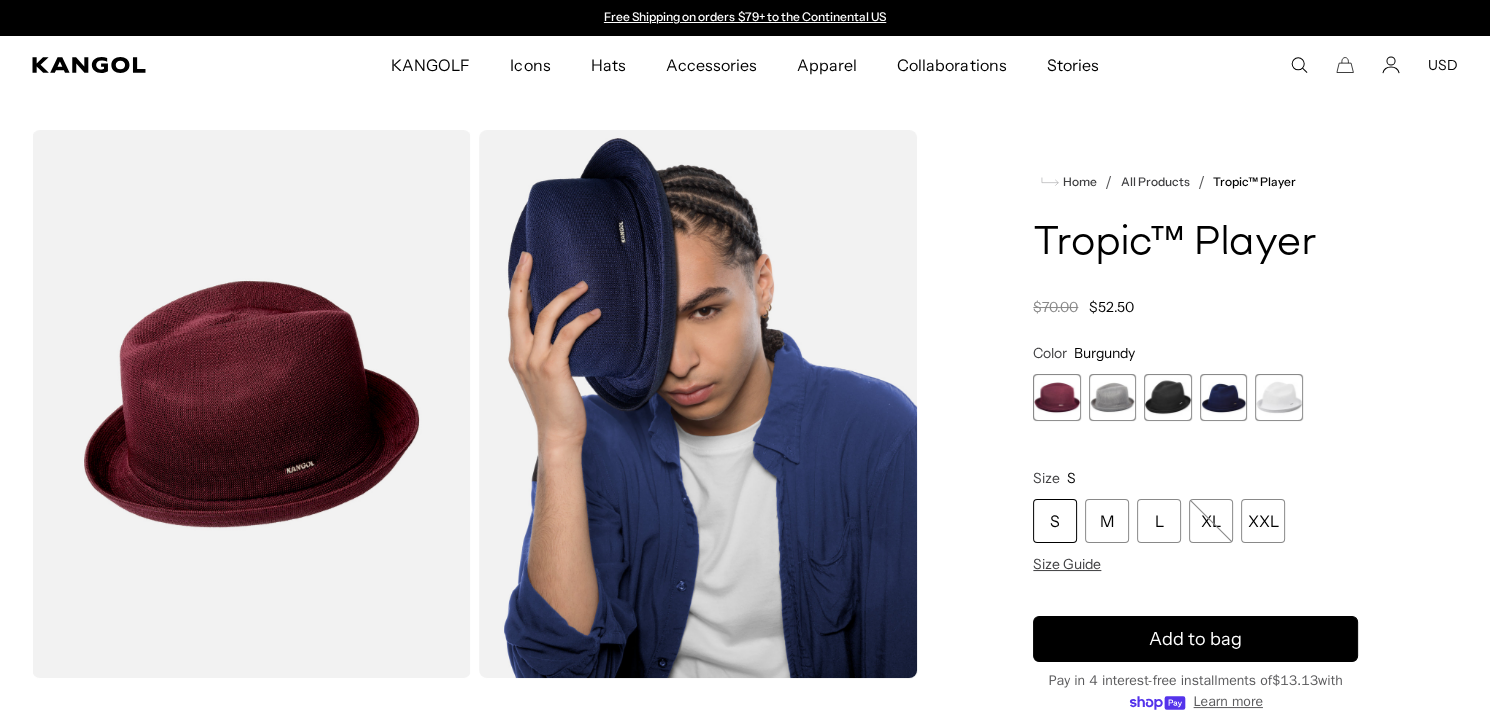 drag, startPoint x: 885, startPoint y: 282, endPoint x: 729, endPoint y: 222, distance: 167.14066 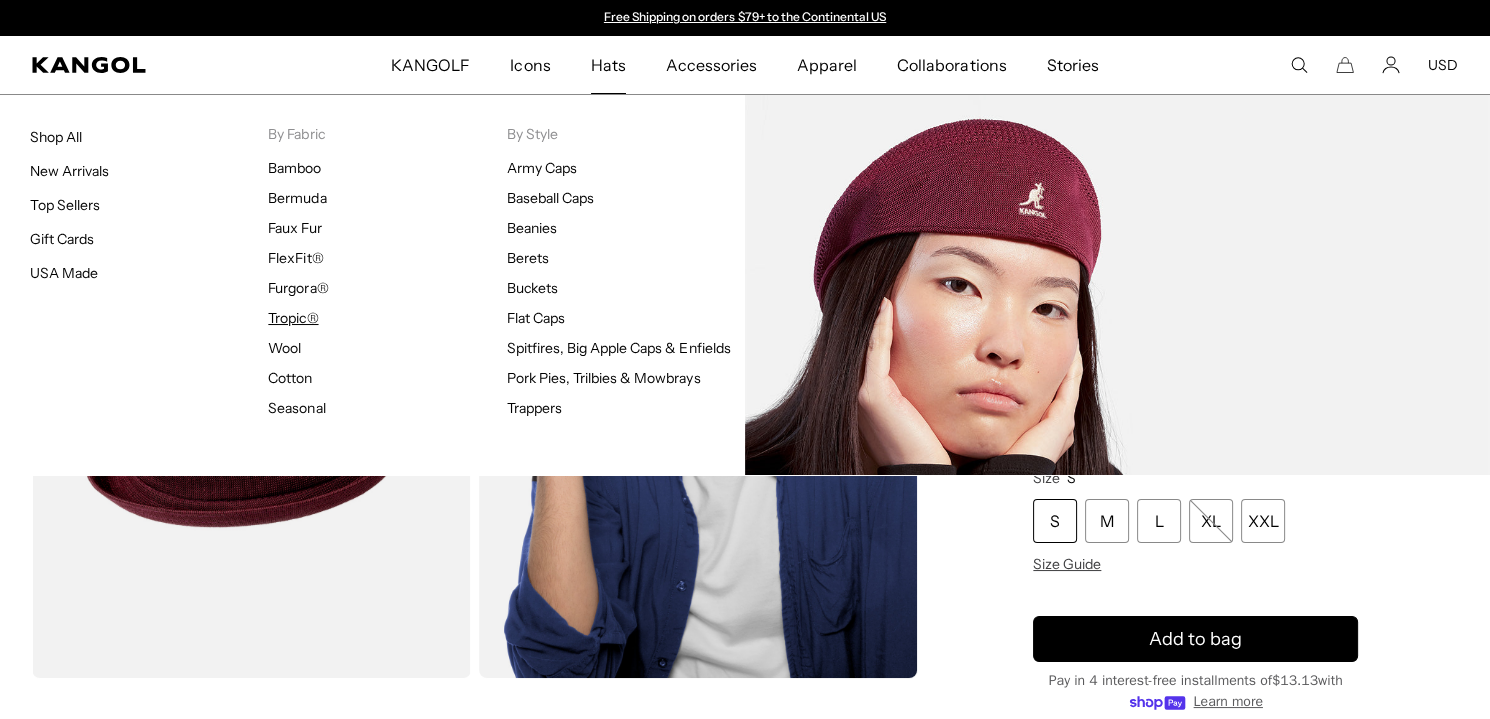 click on "Tropic®" at bounding box center [293, 318] 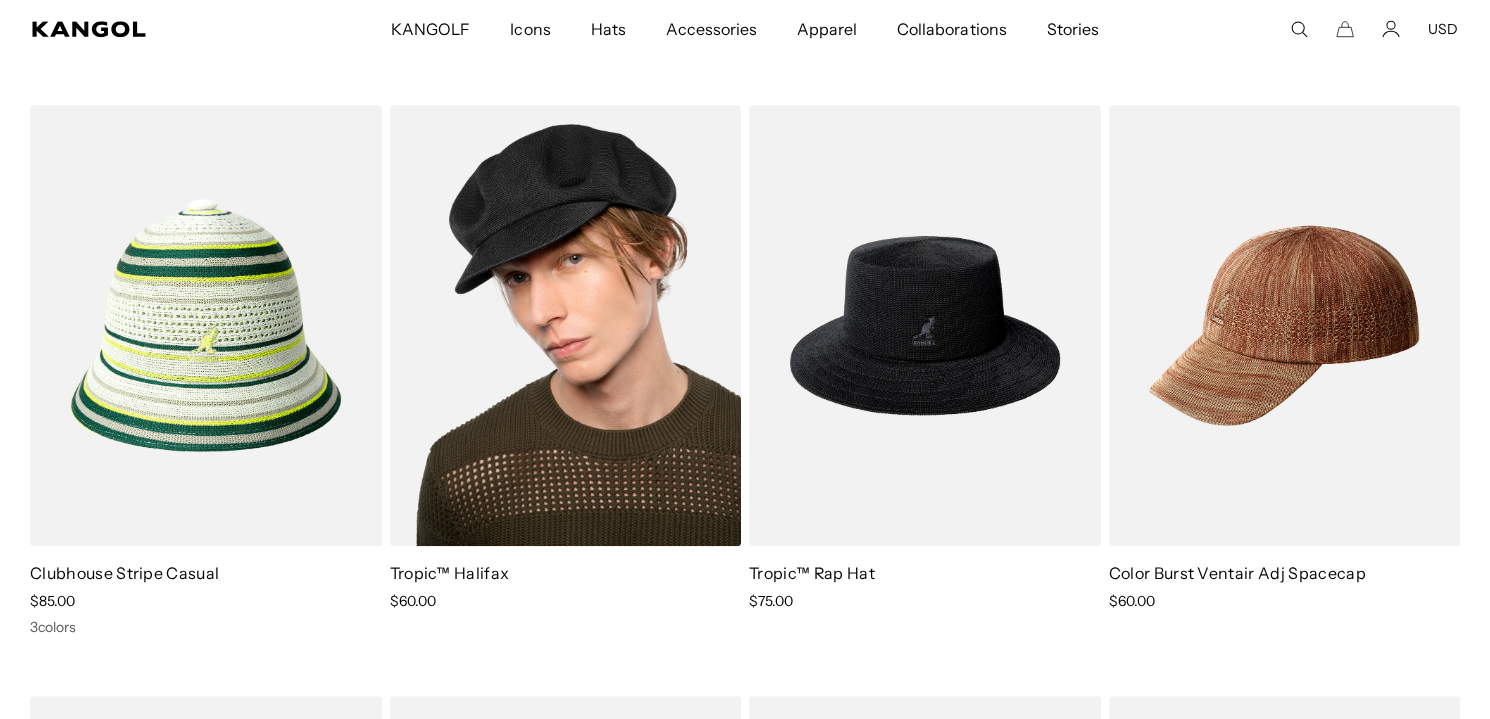 scroll, scrollTop: 2518, scrollLeft: 0, axis: vertical 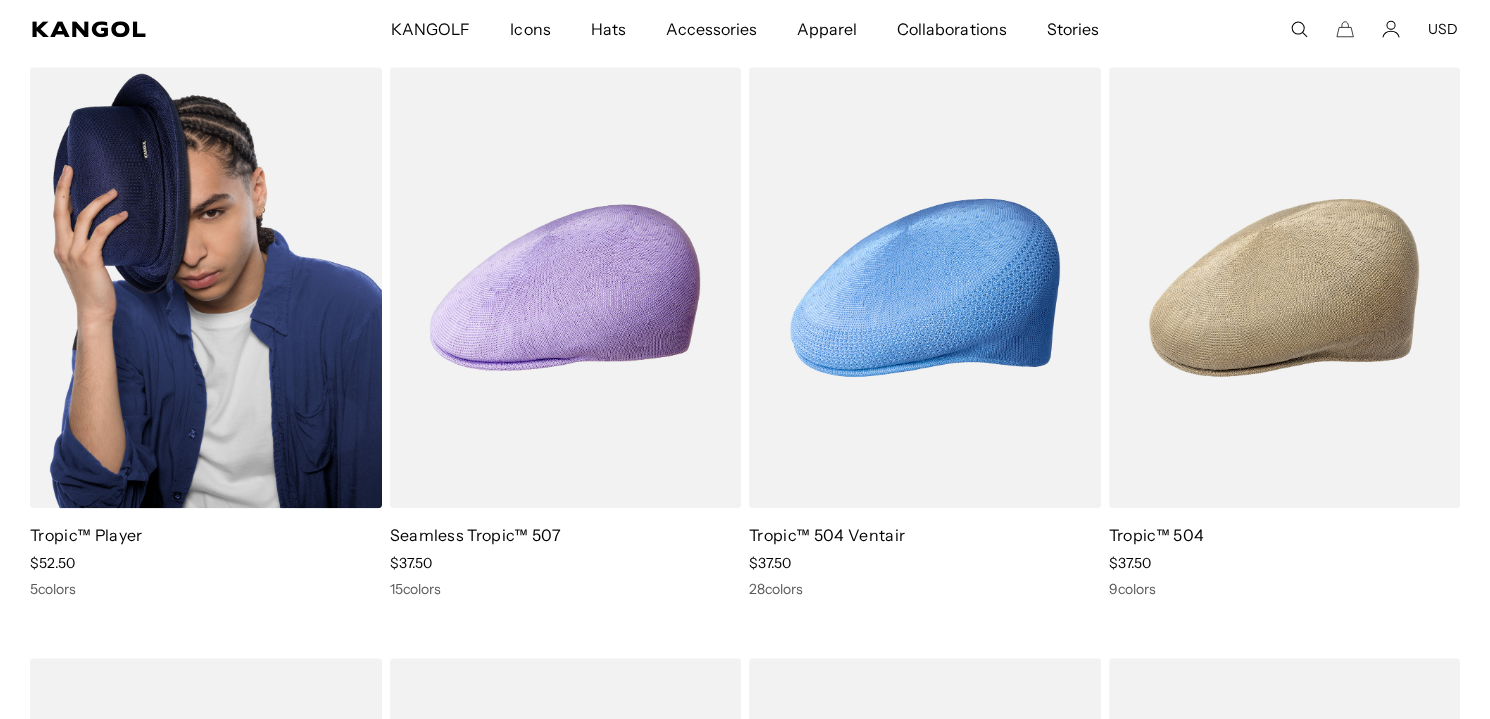 click on "Tropic™ Player" at bounding box center [86, 535] 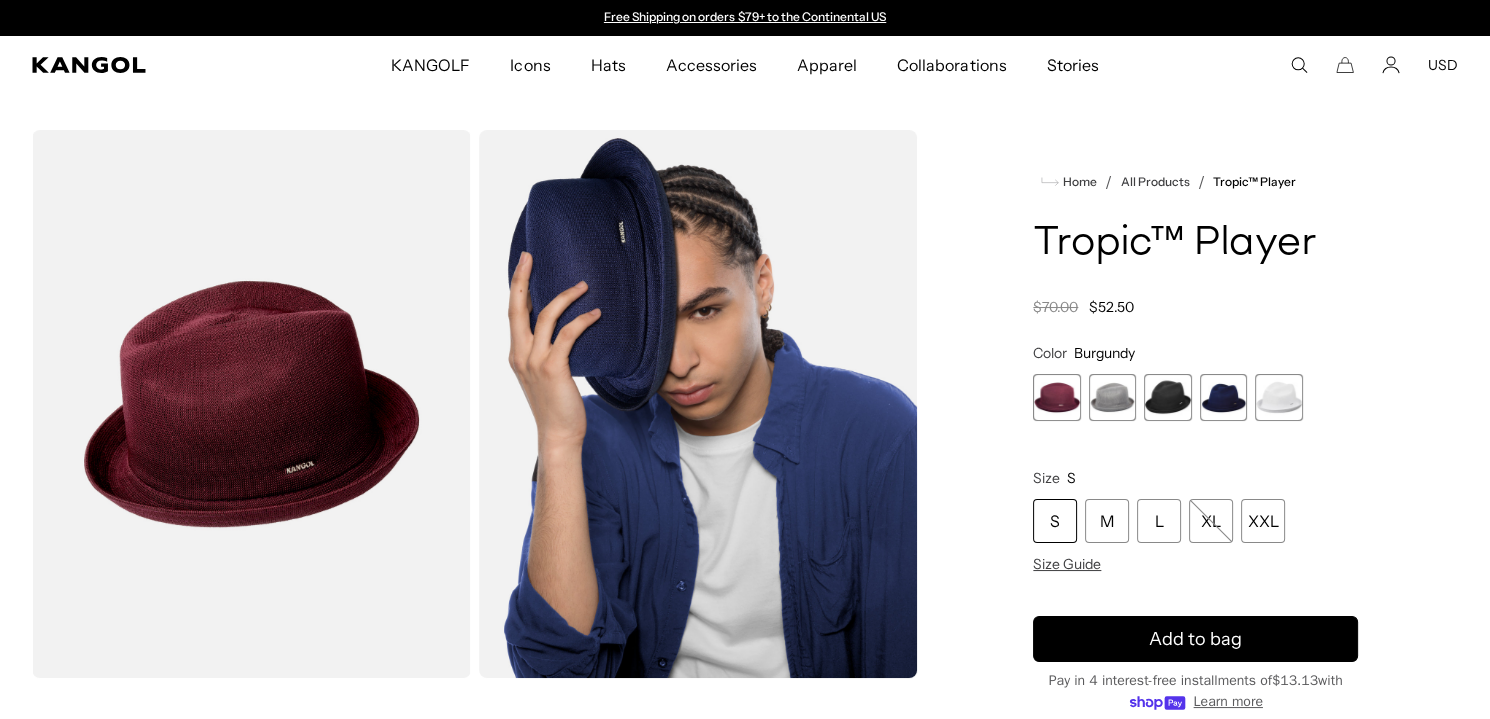 scroll, scrollTop: 0, scrollLeft: 0, axis: both 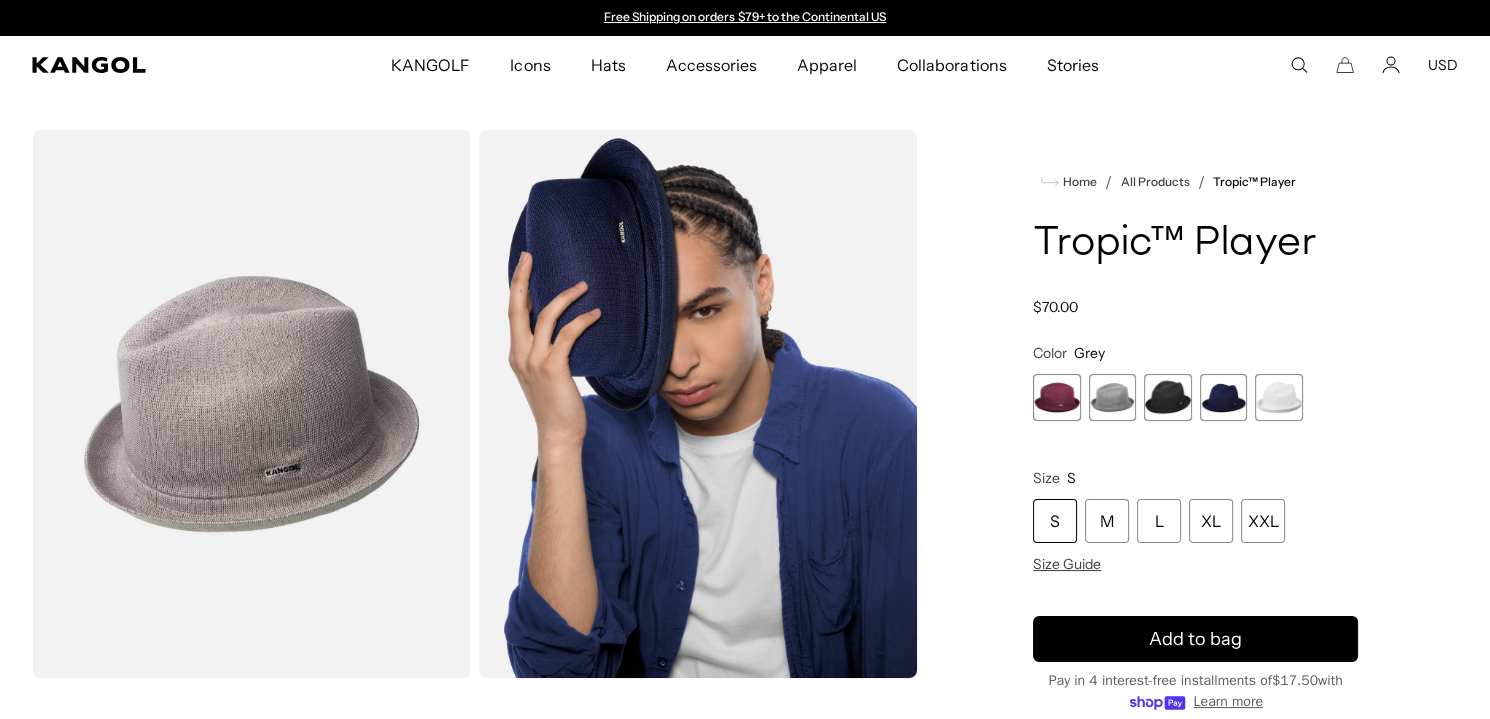 click at bounding box center (1167, 397) 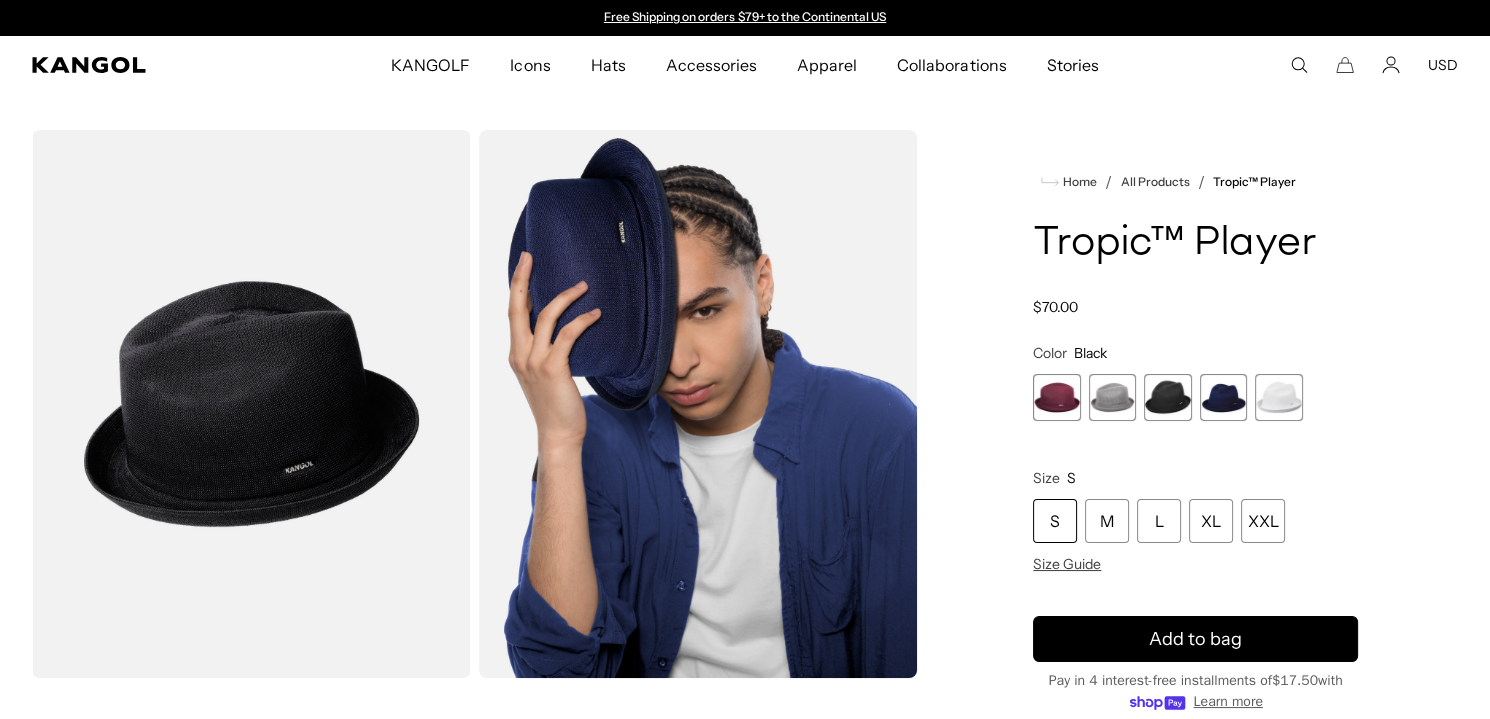 click at bounding box center (1223, 397) 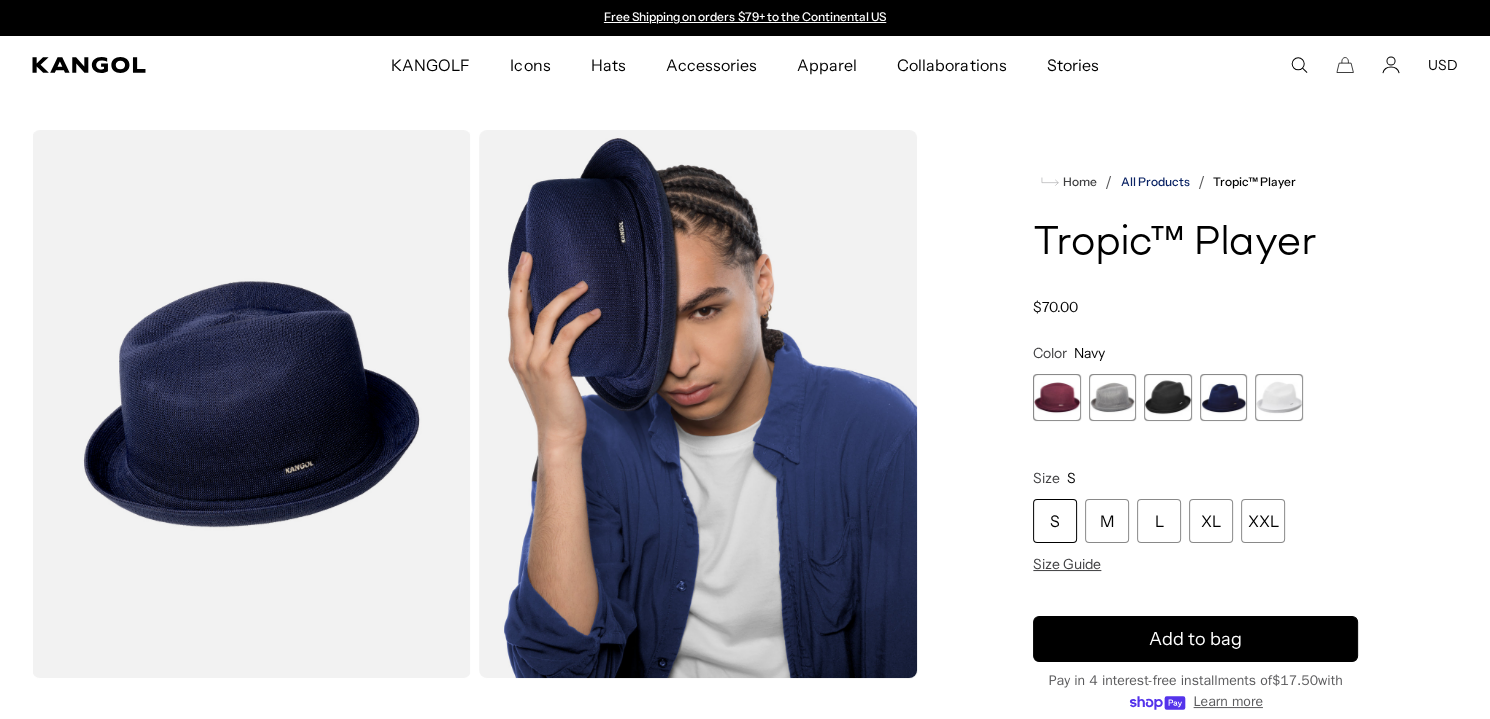 click on "All Products" at bounding box center (1154, 182) 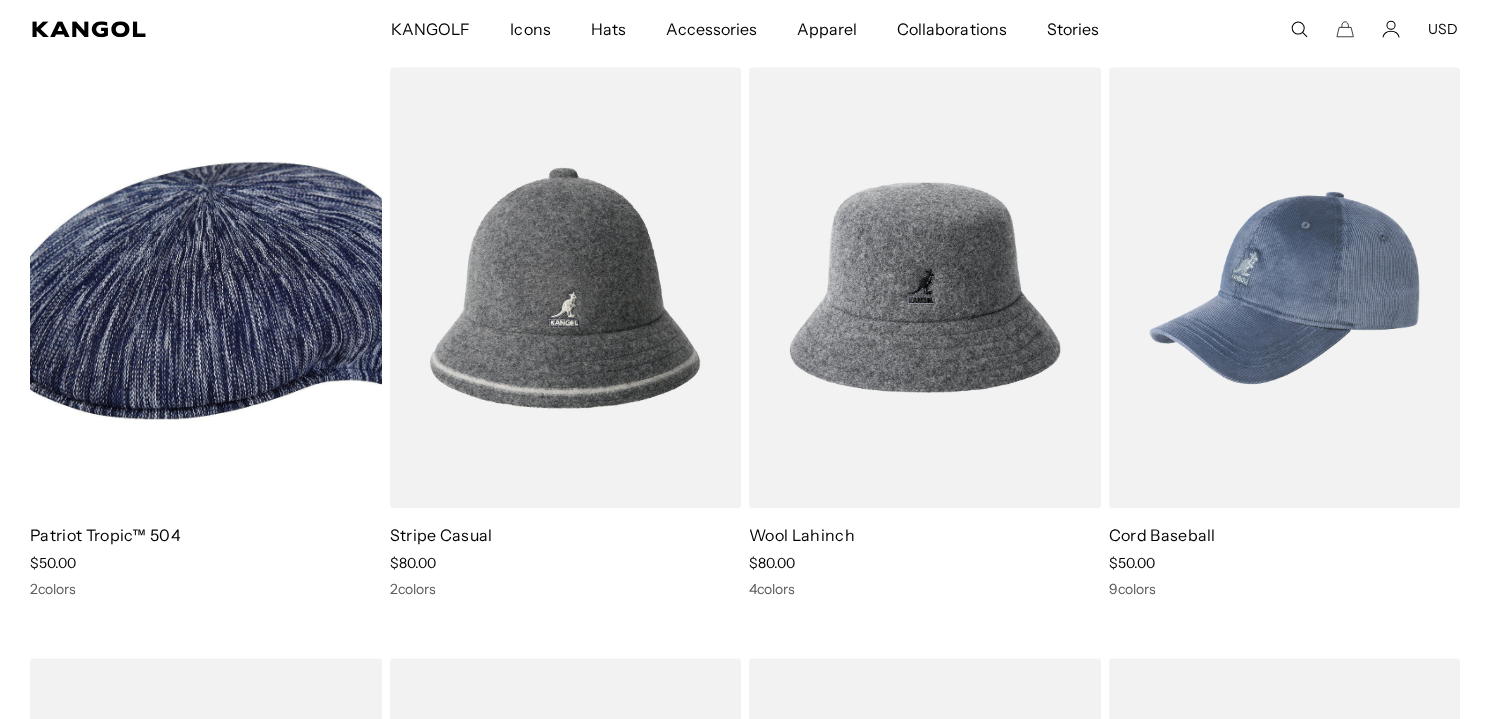 scroll, scrollTop: 3147, scrollLeft: 0, axis: vertical 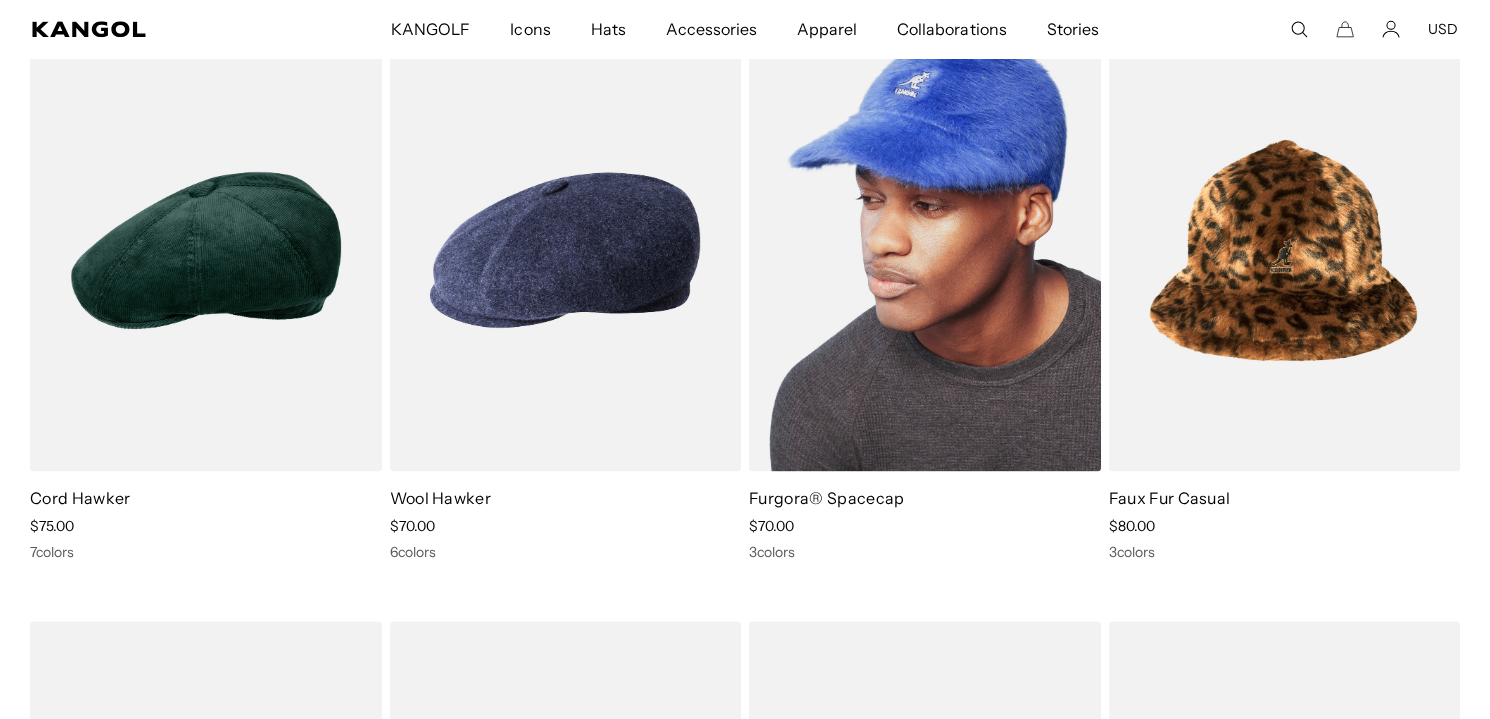 click at bounding box center (925, 249) 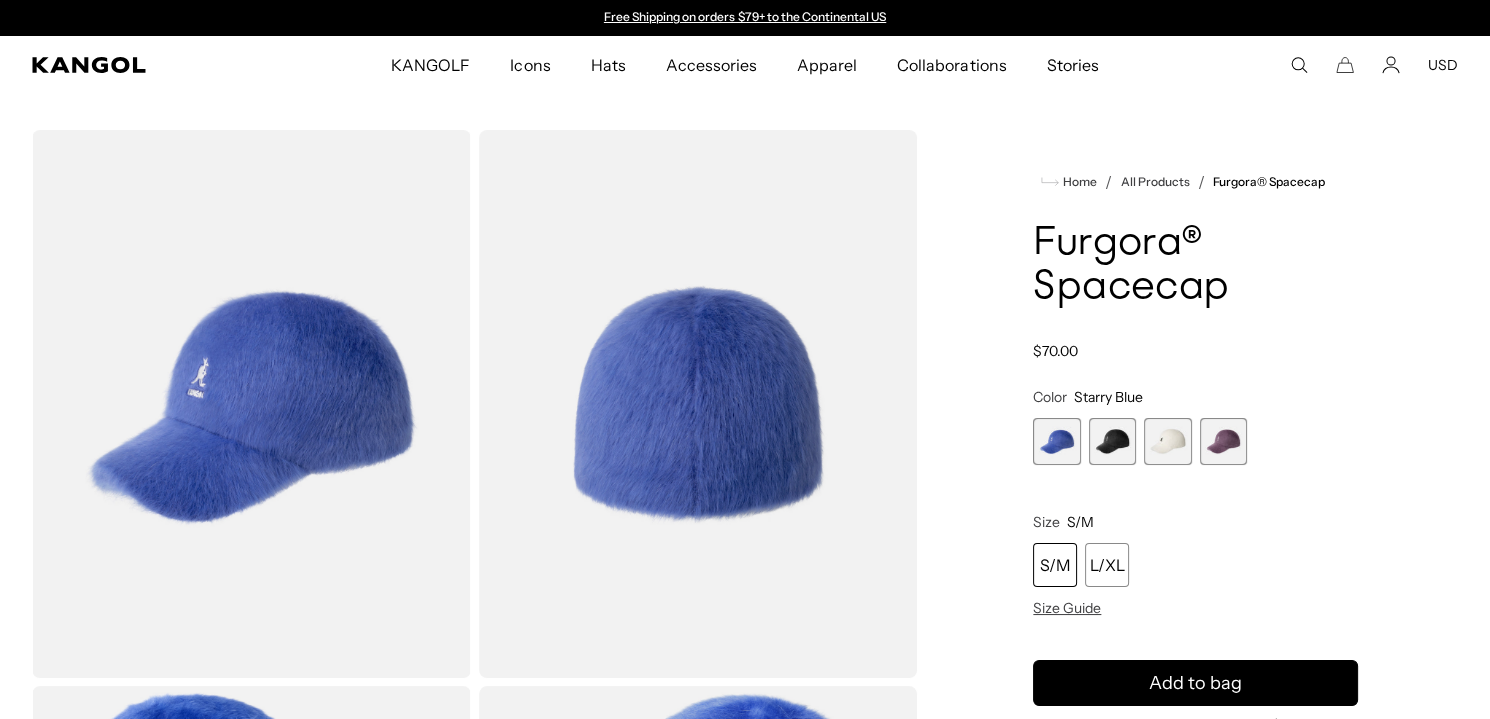 scroll, scrollTop: 0, scrollLeft: 0, axis: both 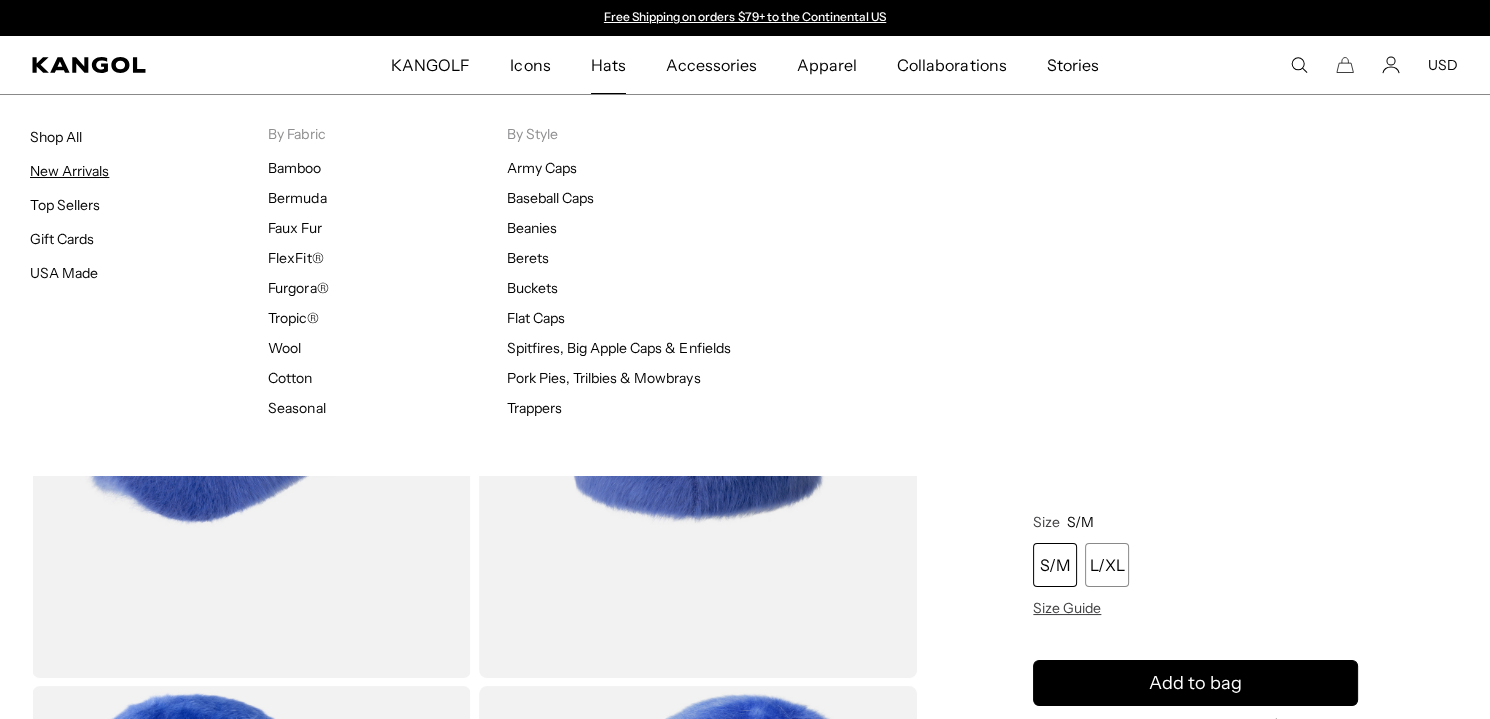 click on "New Arrivals" at bounding box center (69, 171) 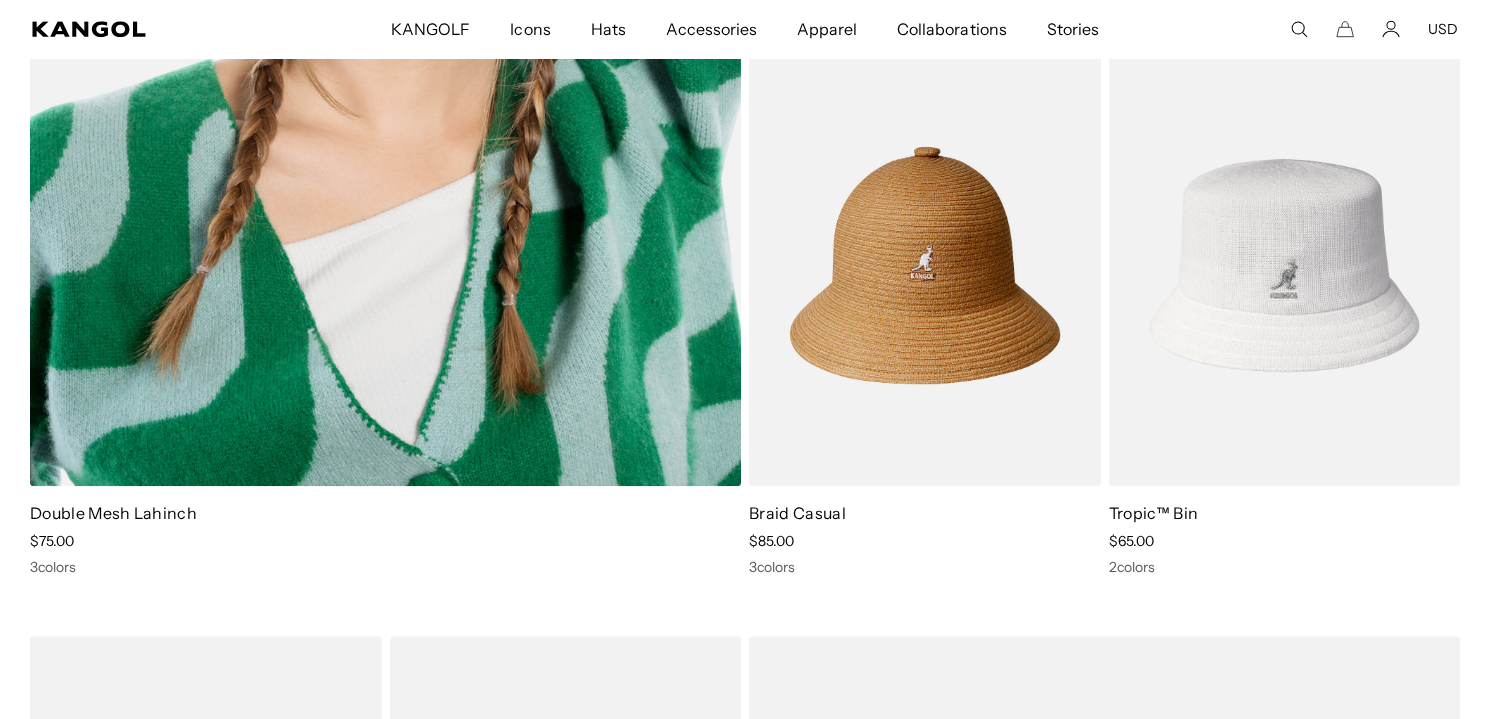 scroll, scrollTop: 2518, scrollLeft: 0, axis: vertical 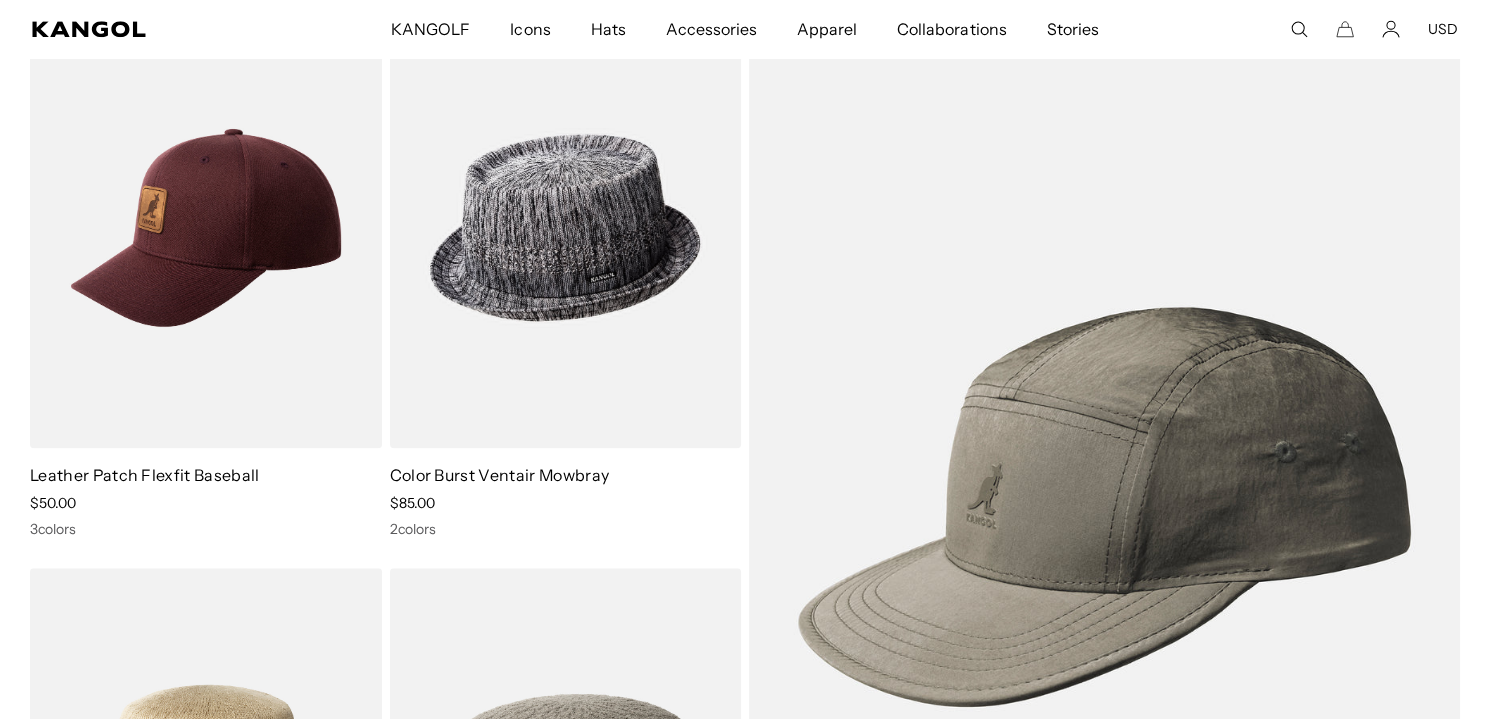 drag, startPoint x: 164, startPoint y: 225, endPoint x: 406, endPoint y: 136, distance: 257.84686 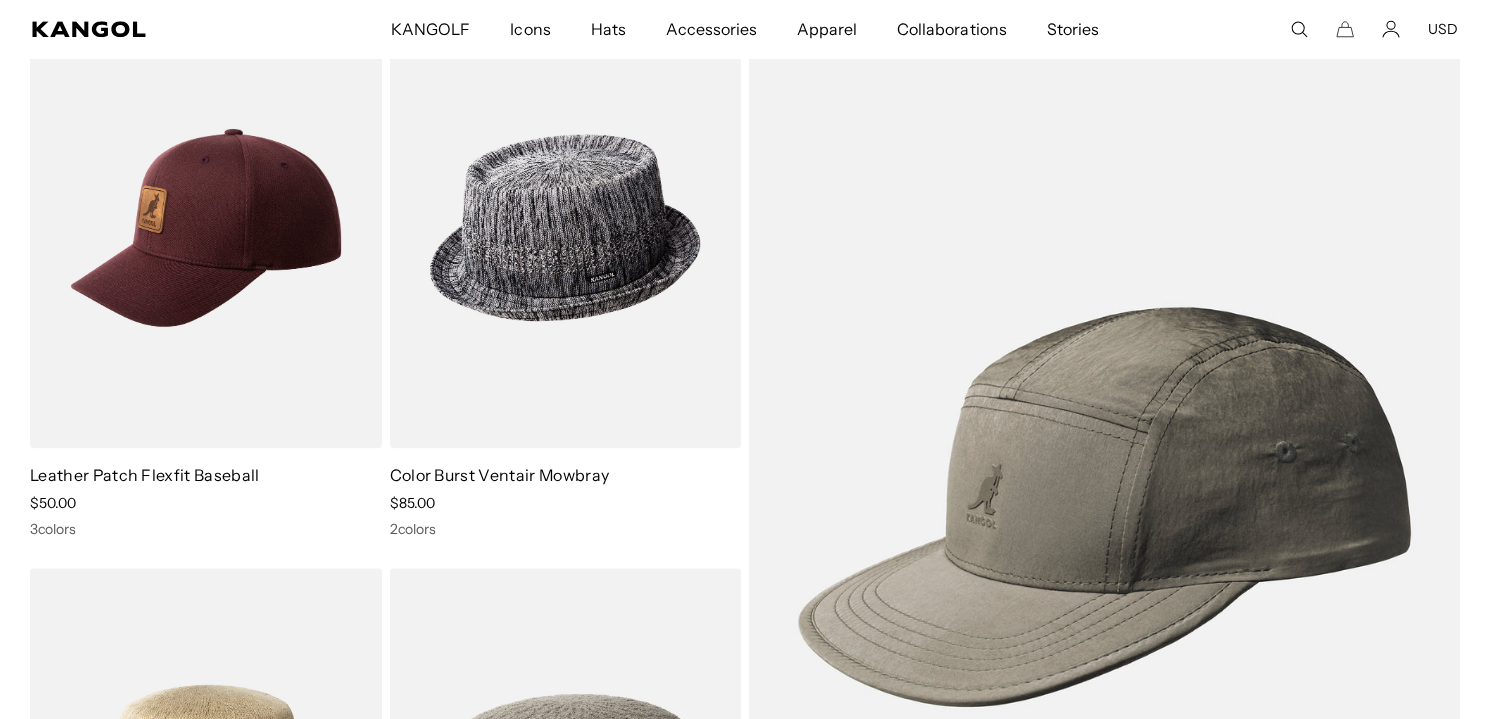 click at bounding box center [0, 0] 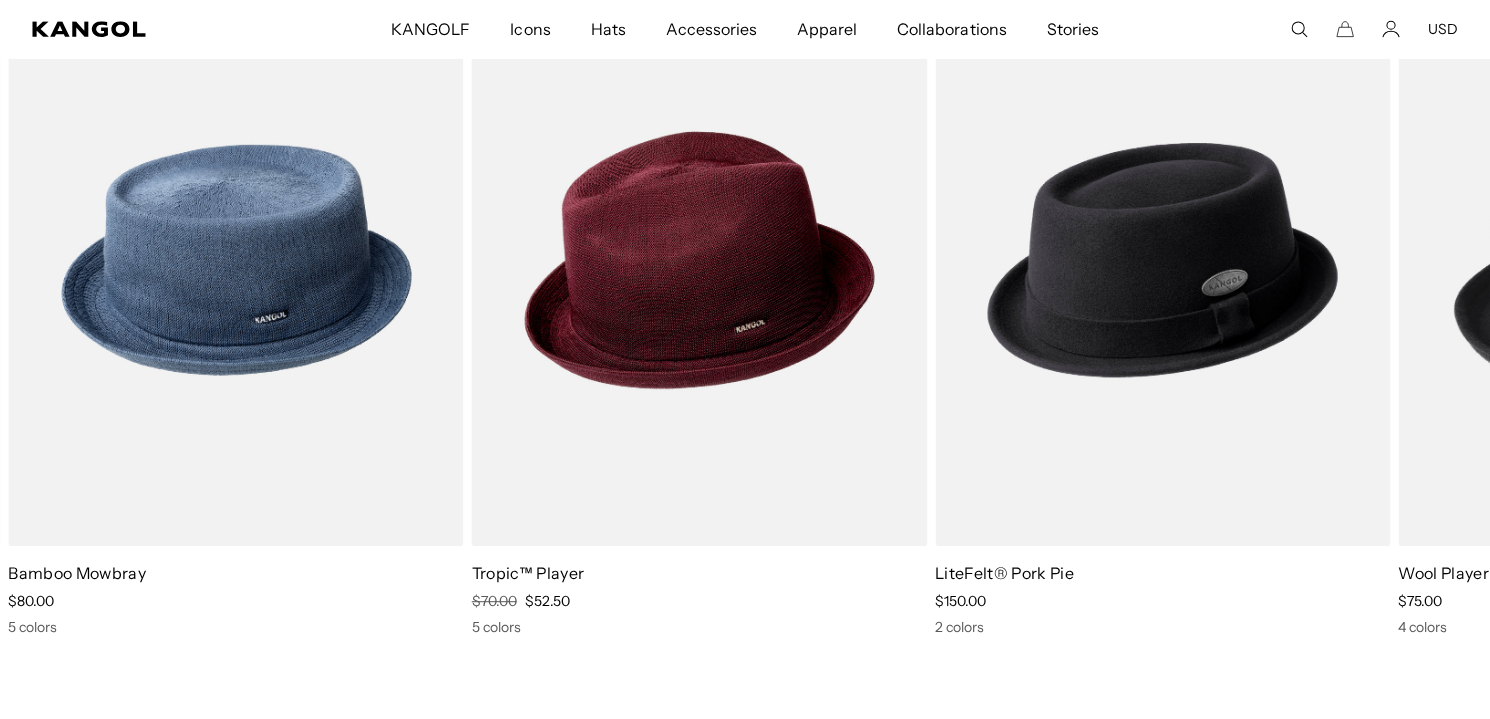 scroll, scrollTop: 0, scrollLeft: 0, axis: both 